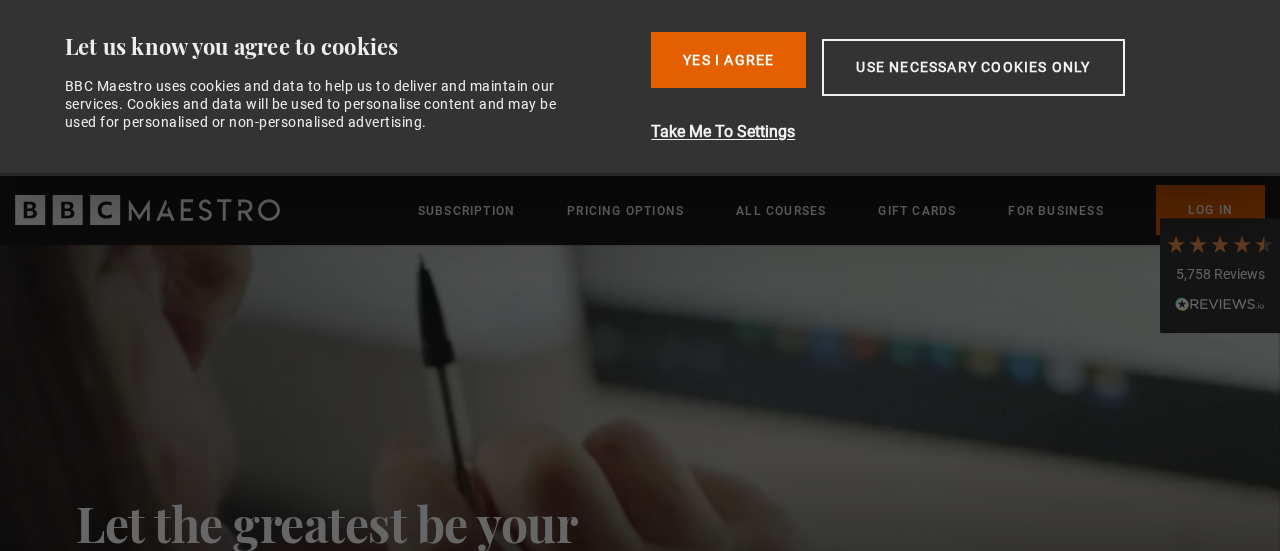 scroll, scrollTop: 0, scrollLeft: 0, axis: both 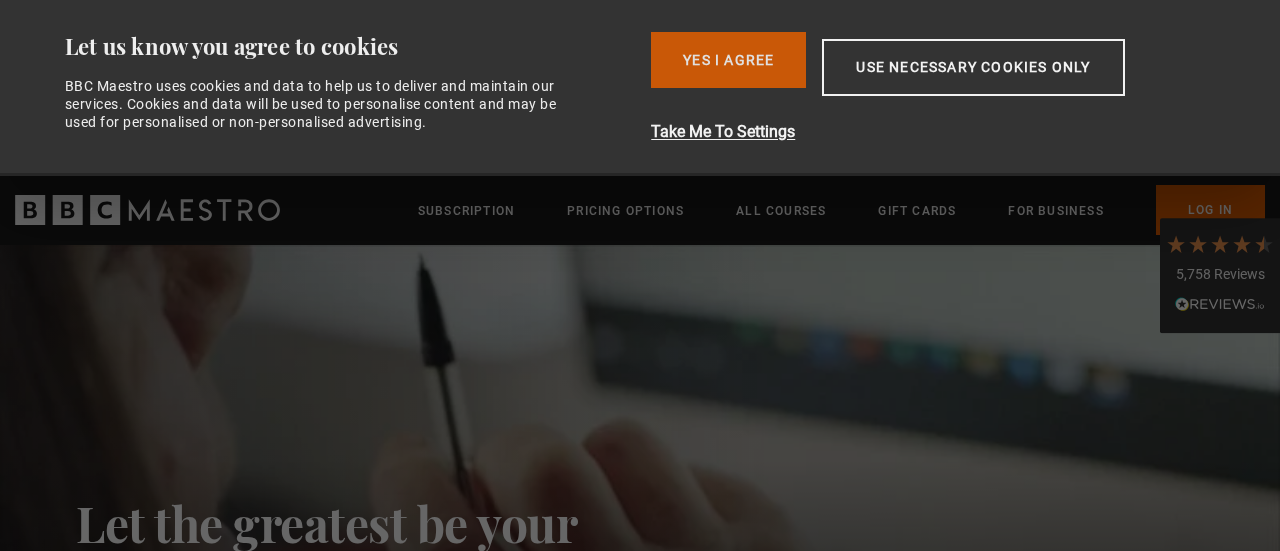 click on "Yes I Agree" at bounding box center [728, 60] 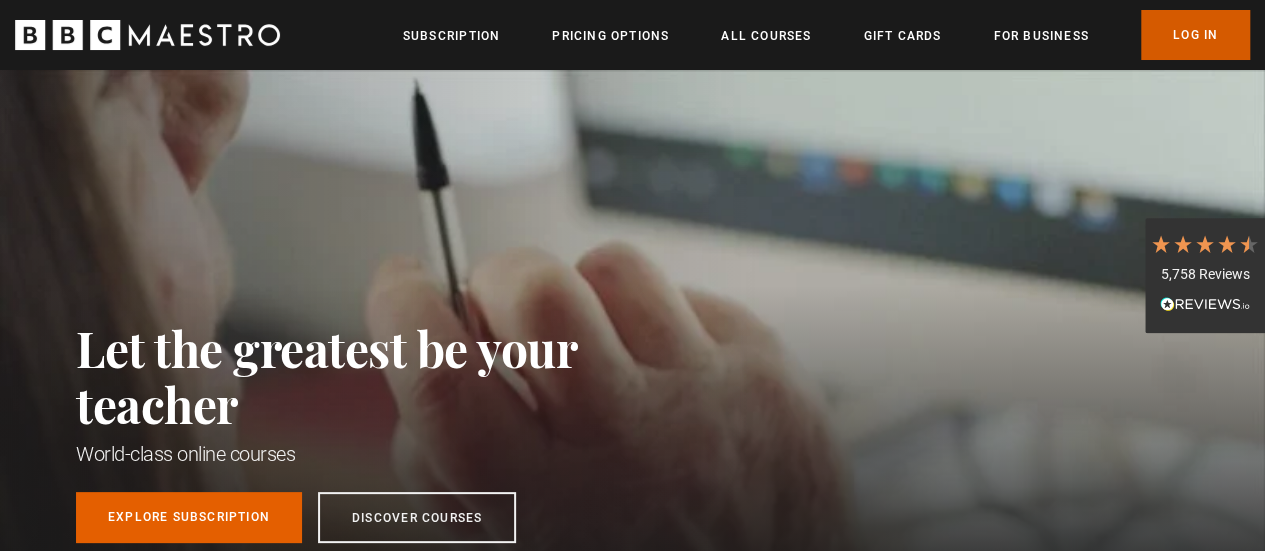 click on "Log In" at bounding box center (1195, 35) 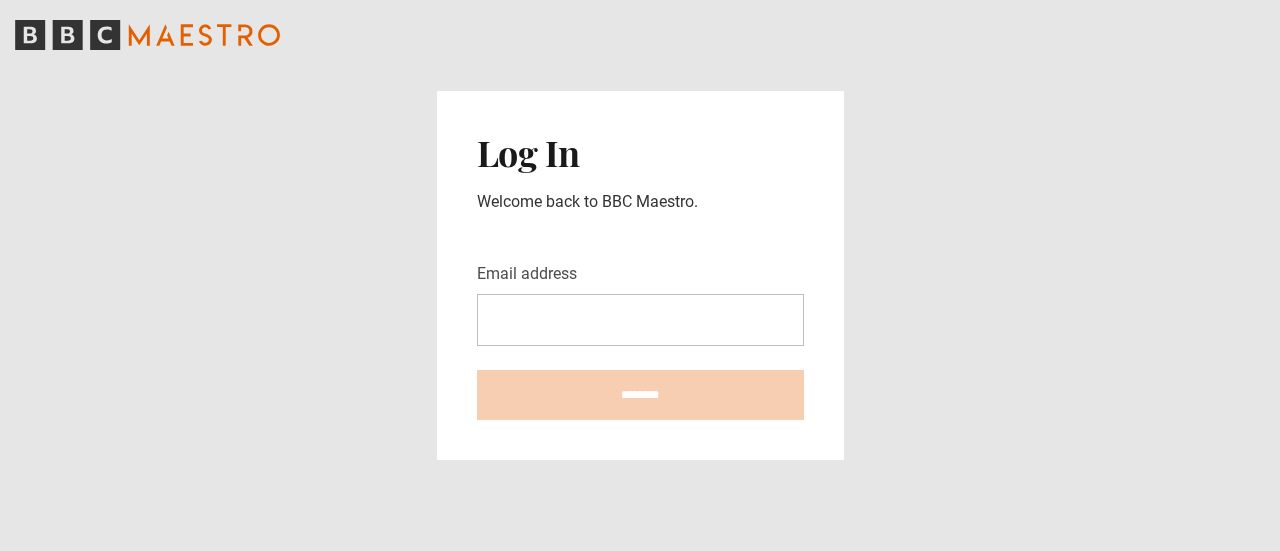 scroll, scrollTop: 0, scrollLeft: 0, axis: both 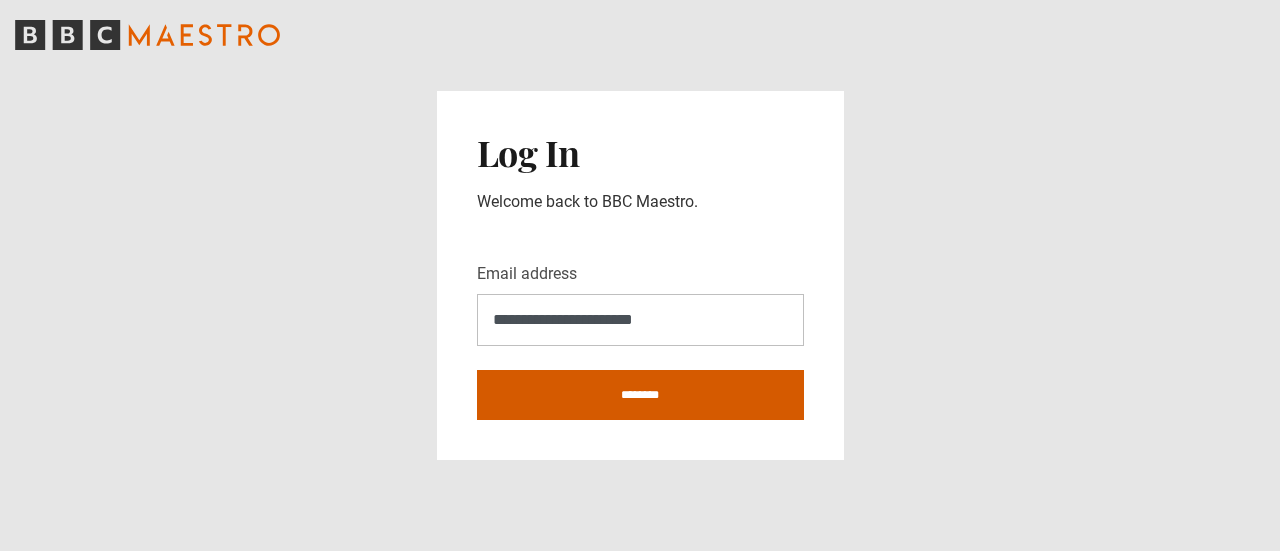 click on "********" at bounding box center (640, 395) 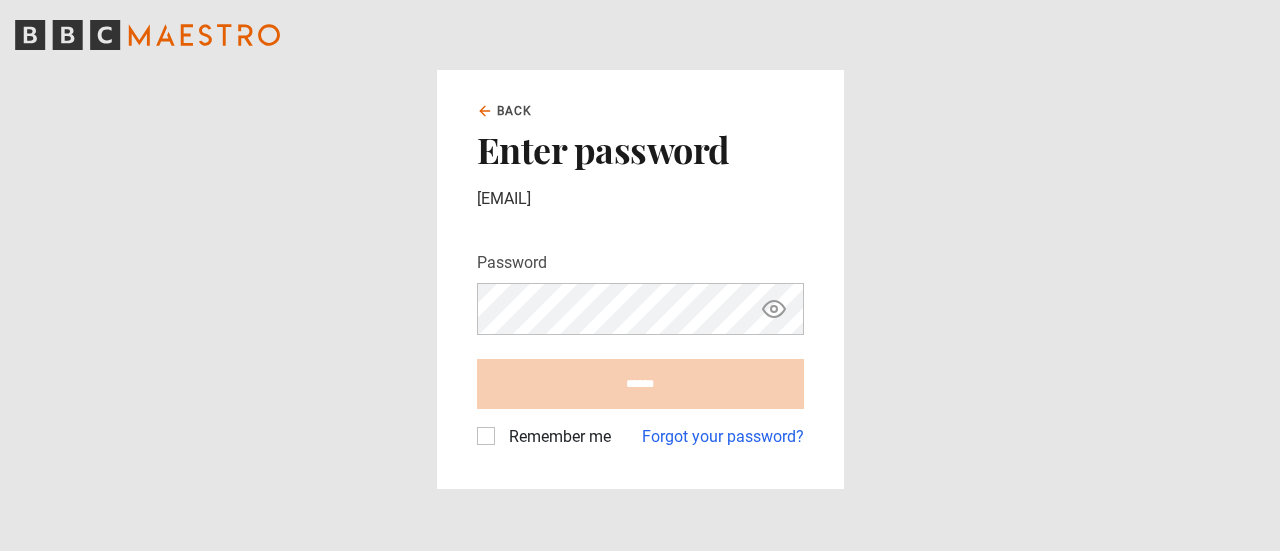 scroll, scrollTop: 0, scrollLeft: 0, axis: both 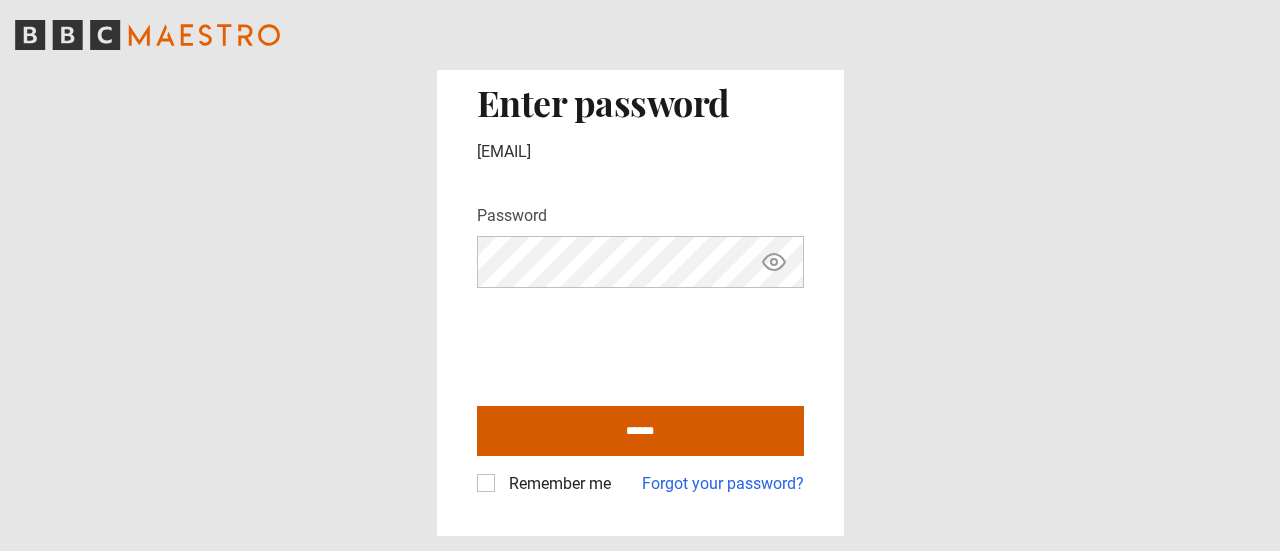 click on "******" at bounding box center (640, 431) 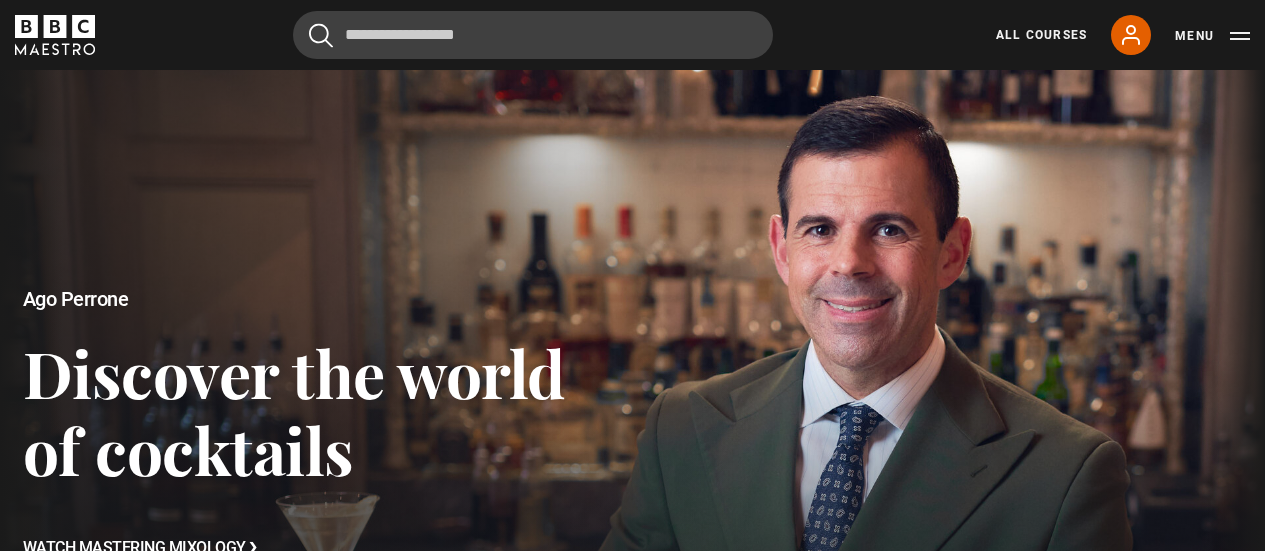 scroll, scrollTop: 0, scrollLeft: 0, axis: both 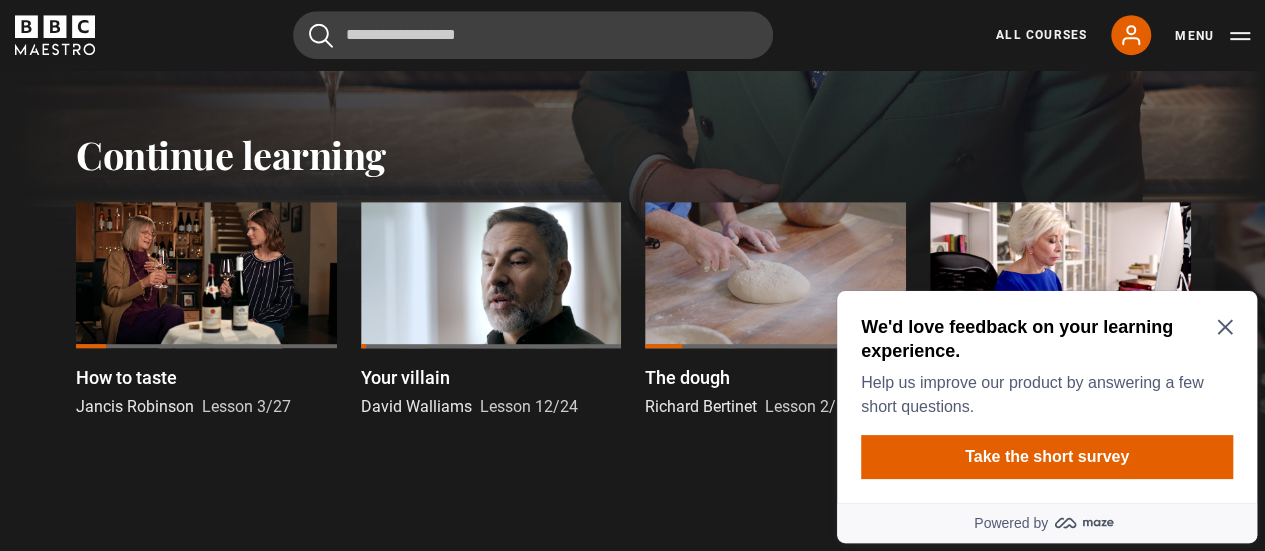 click 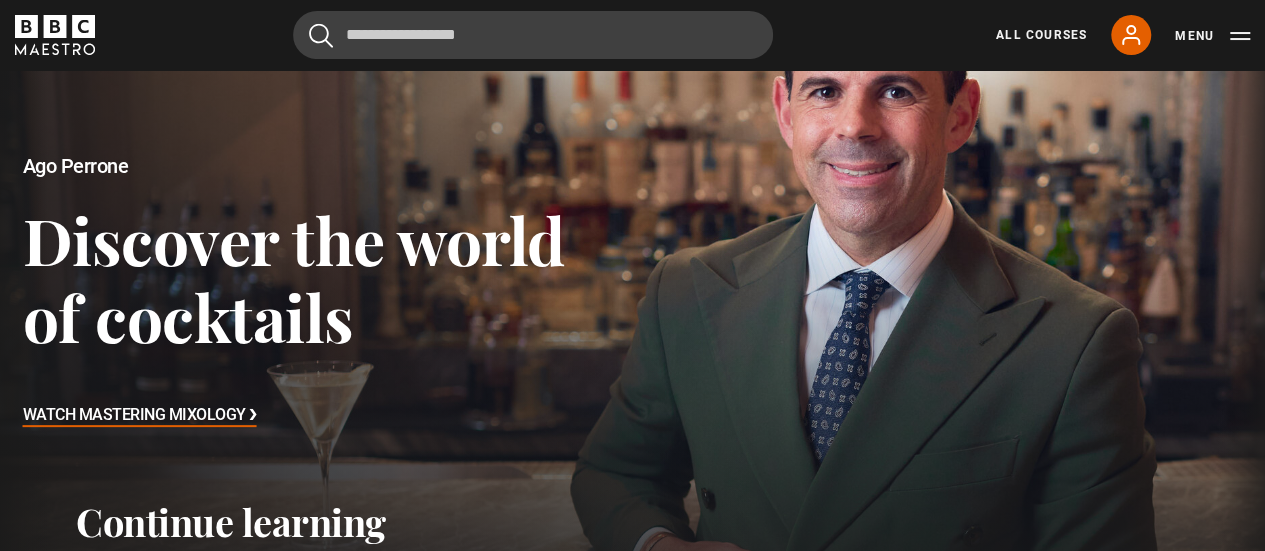 scroll, scrollTop: 0, scrollLeft: 0, axis: both 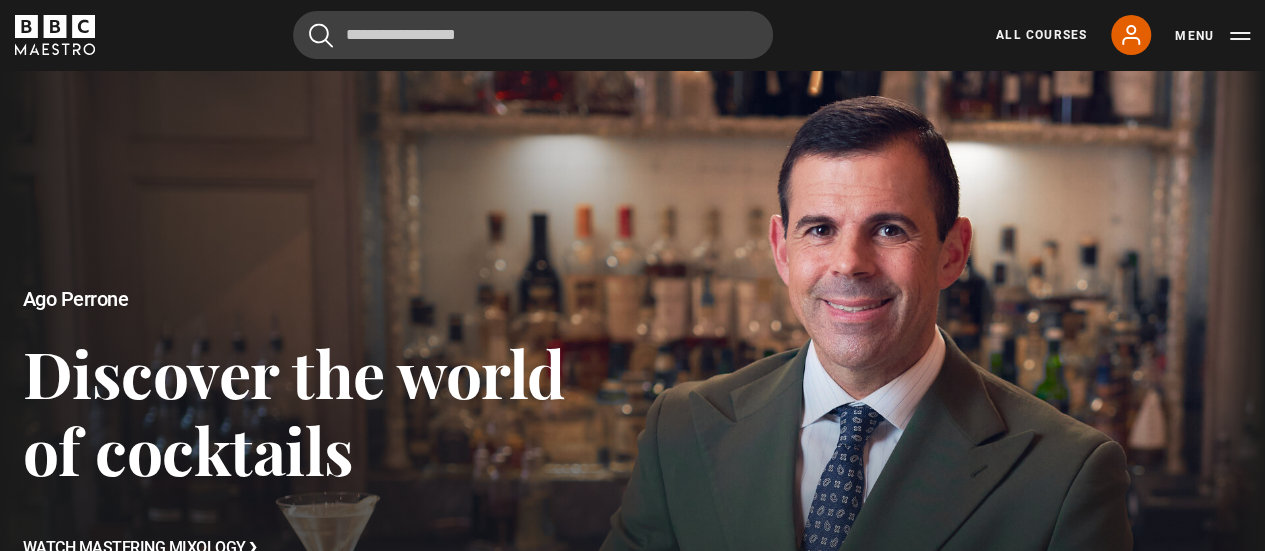click on "All Courses
My Account
Search
Menu" at bounding box center [1111, 35] 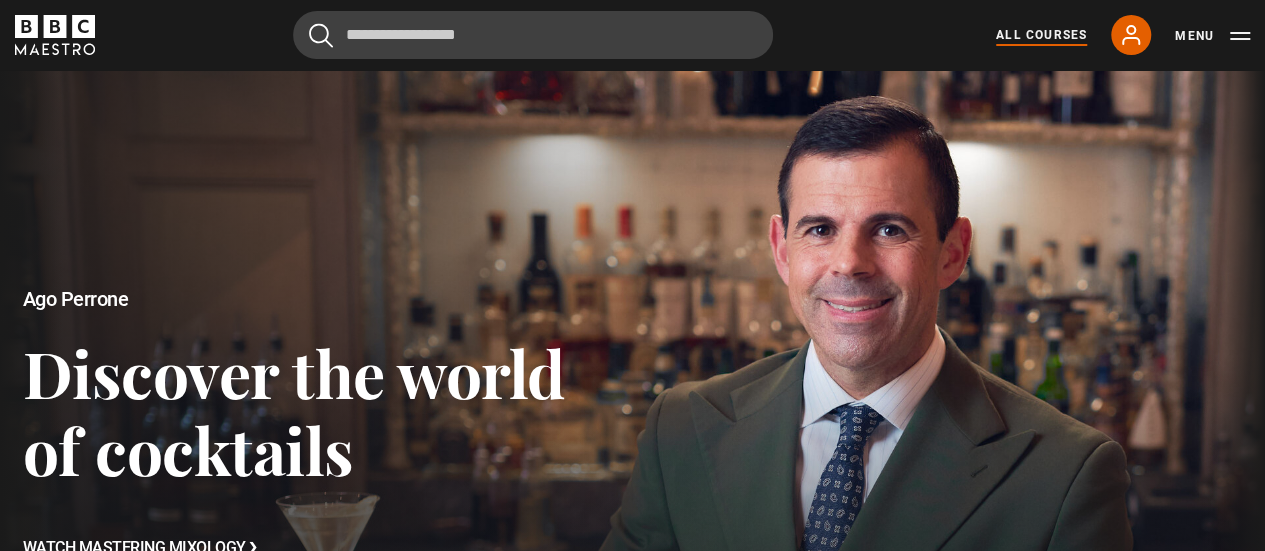 click on "All Courses" at bounding box center [1041, 35] 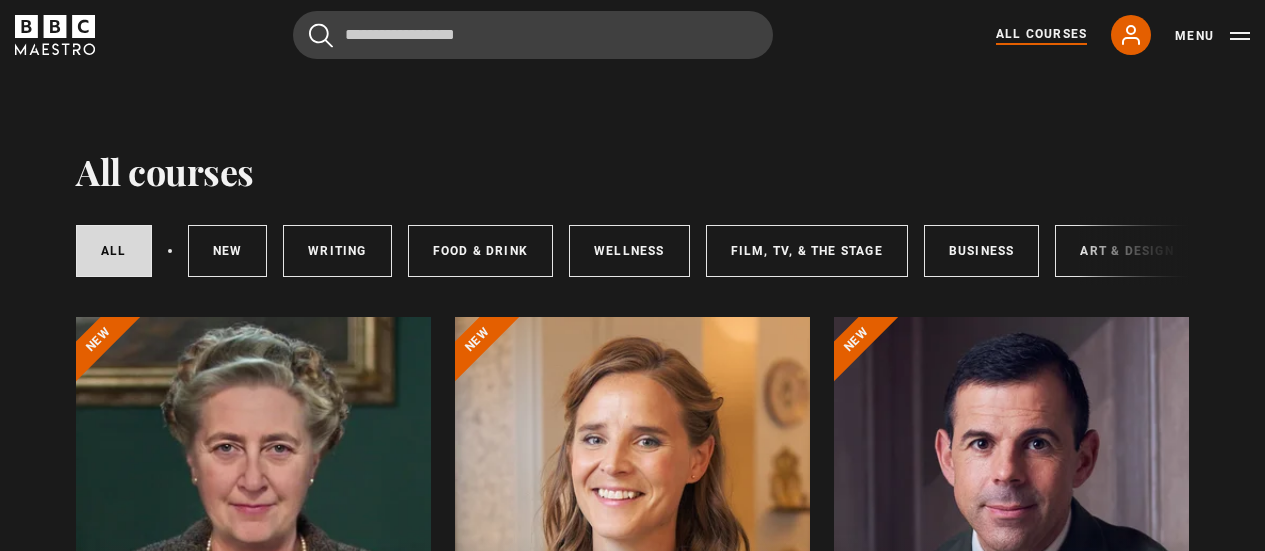 scroll, scrollTop: 0, scrollLeft: 0, axis: both 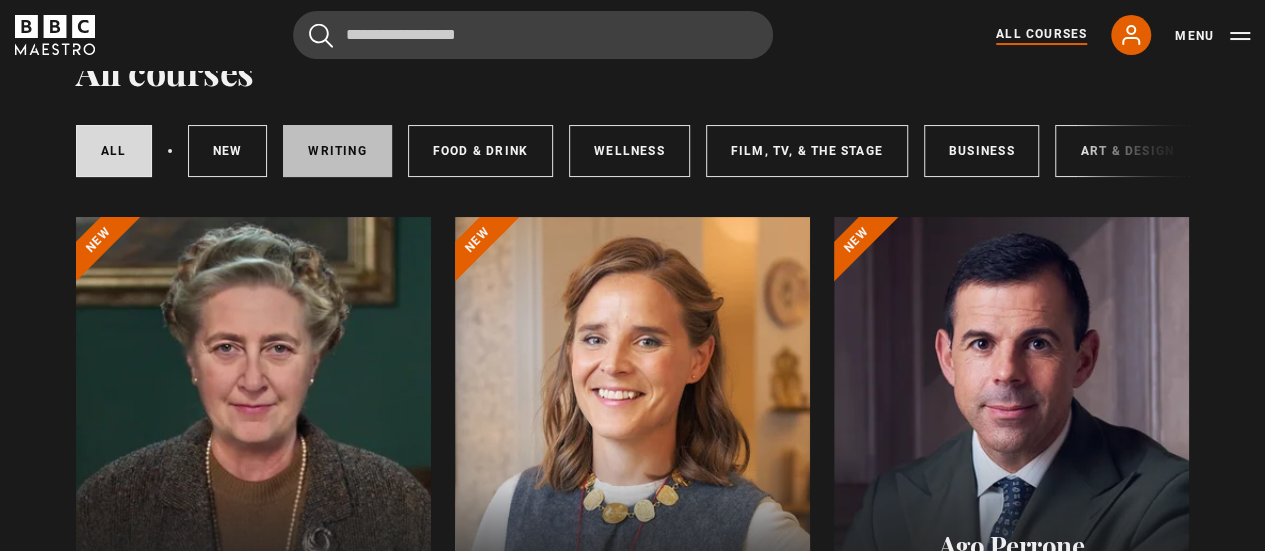 click on "Writing" at bounding box center [337, 151] 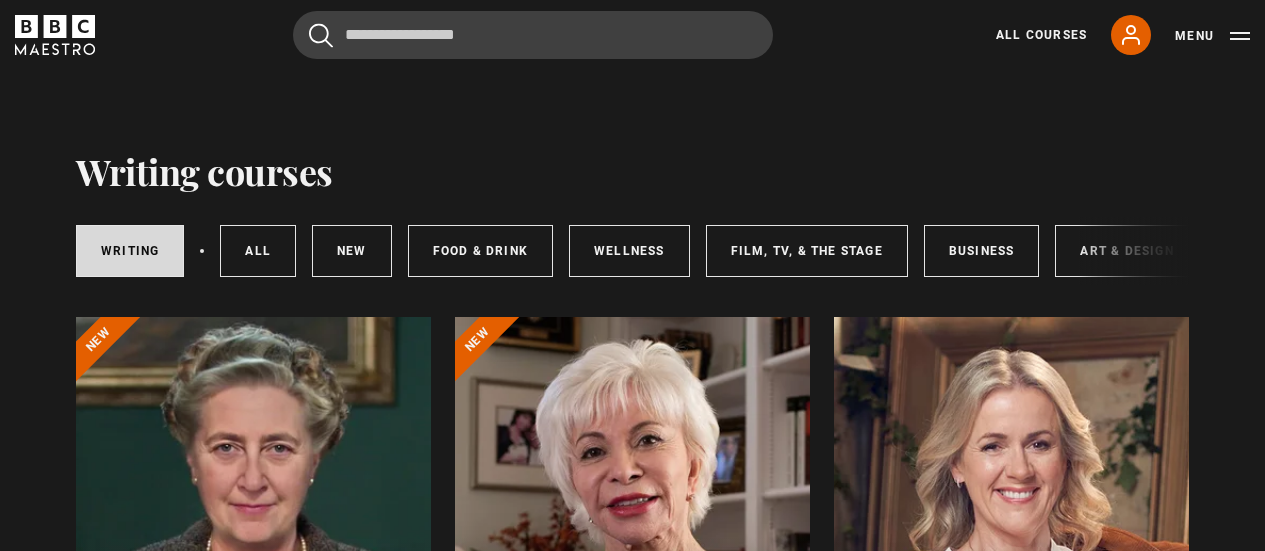 scroll, scrollTop: 0, scrollLeft: 0, axis: both 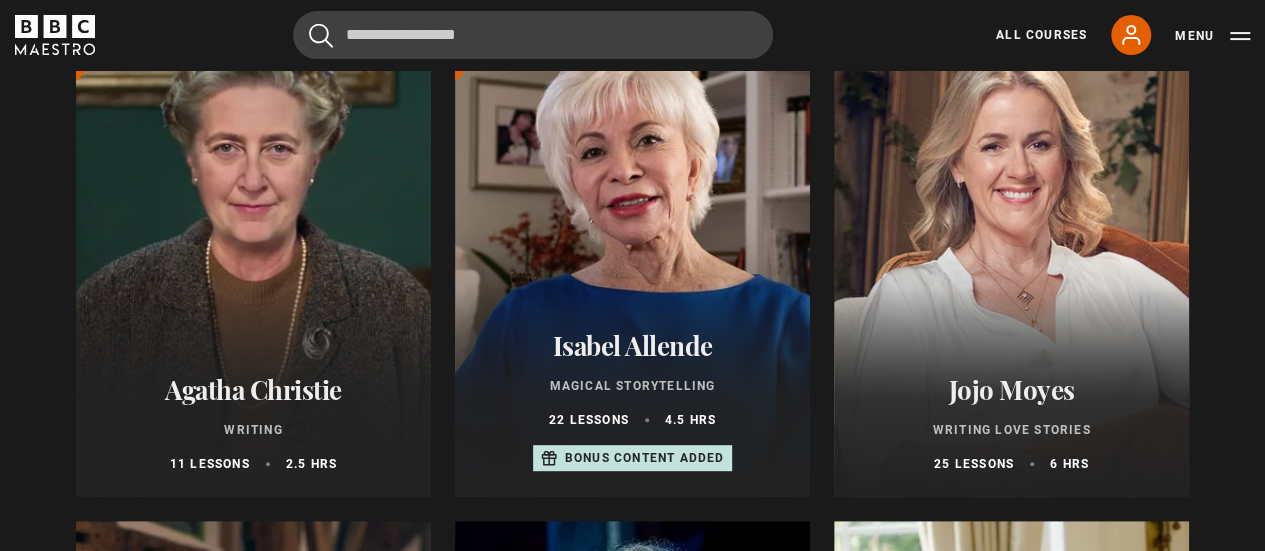 click at bounding box center (253, 257) 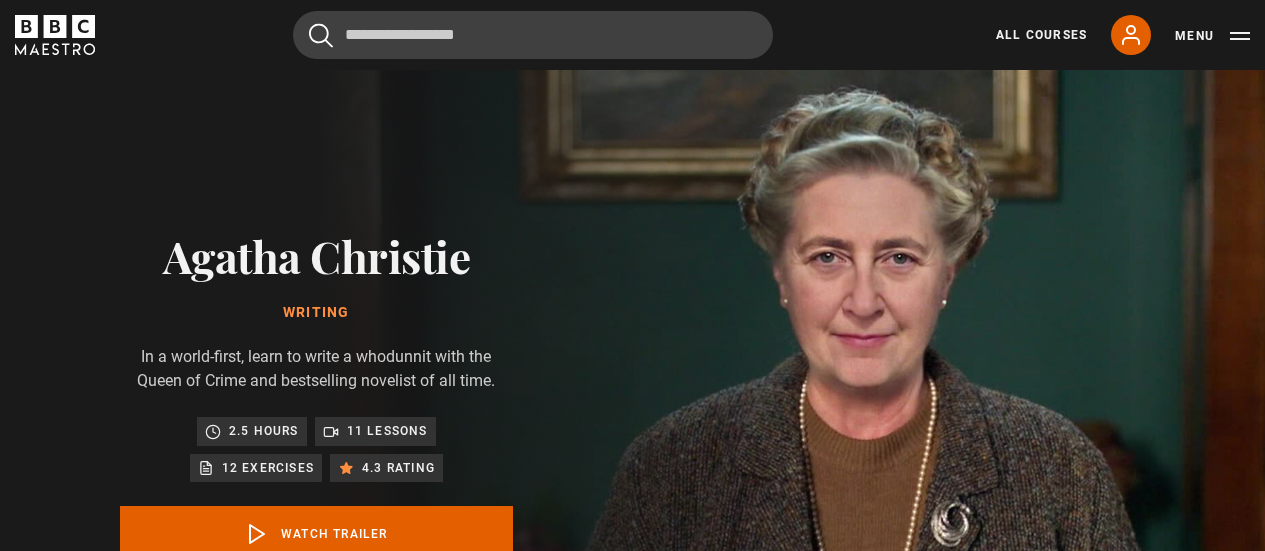 scroll, scrollTop: 0, scrollLeft: 0, axis: both 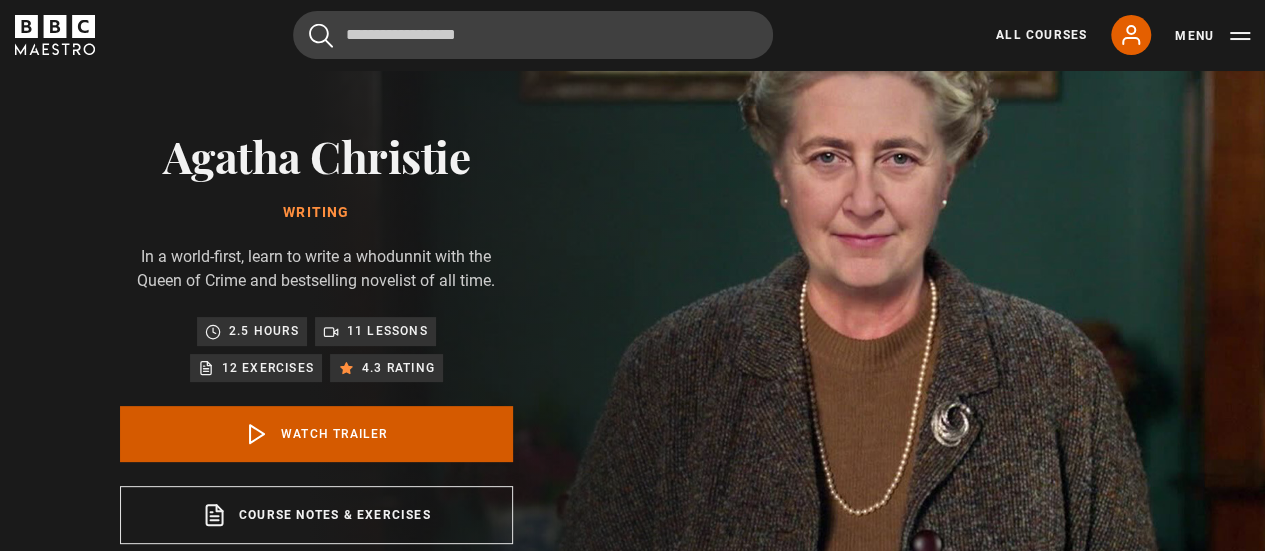 click on "Watch Trailer" at bounding box center (316, 434) 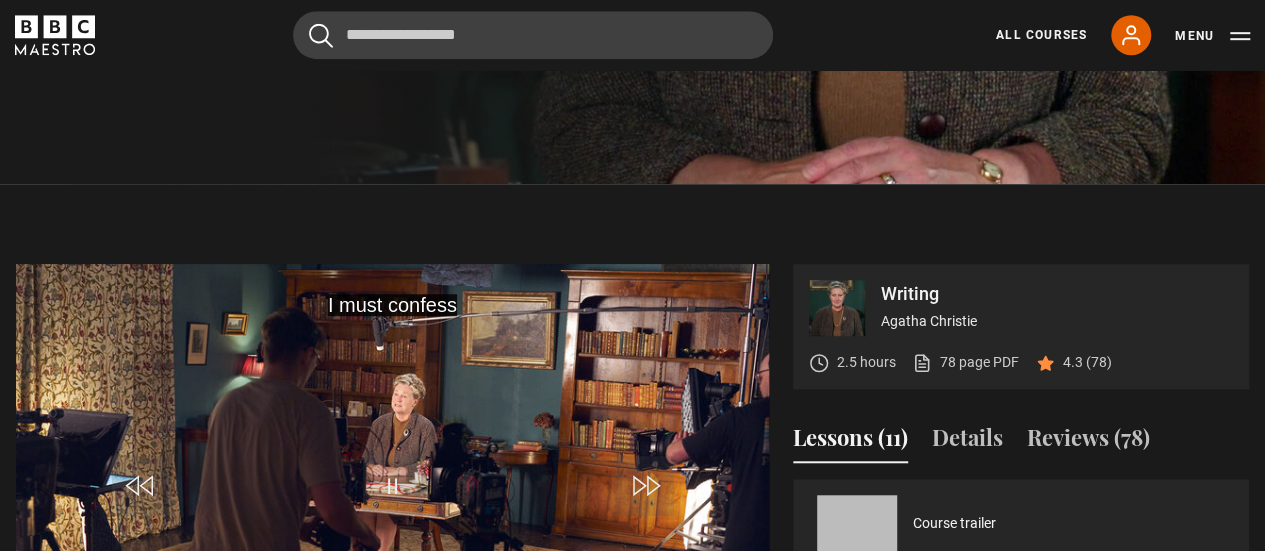 scroll, scrollTop: 777, scrollLeft: 0, axis: vertical 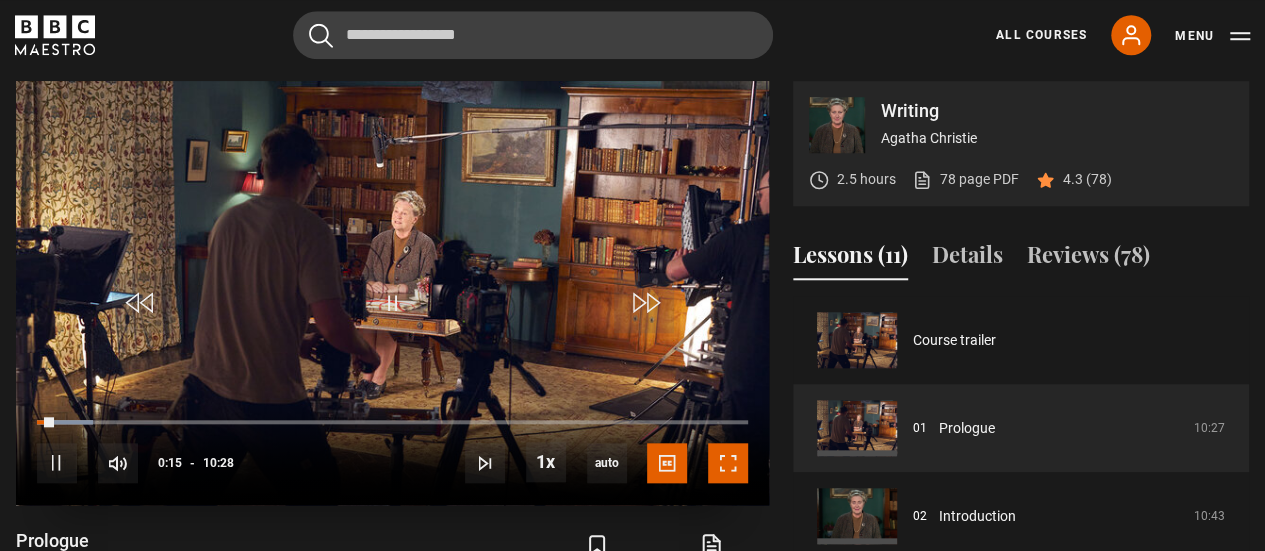 drag, startPoint x: 739, startPoint y: 460, endPoint x: 740, endPoint y: 580, distance: 120.004166 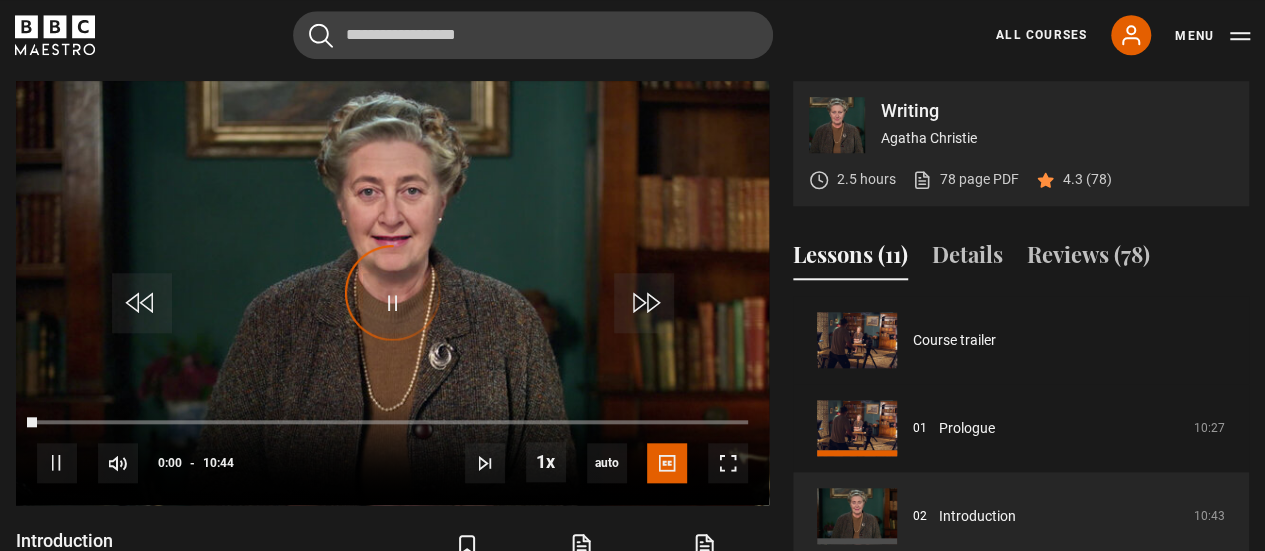 scroll, scrollTop: 88, scrollLeft: 0, axis: vertical 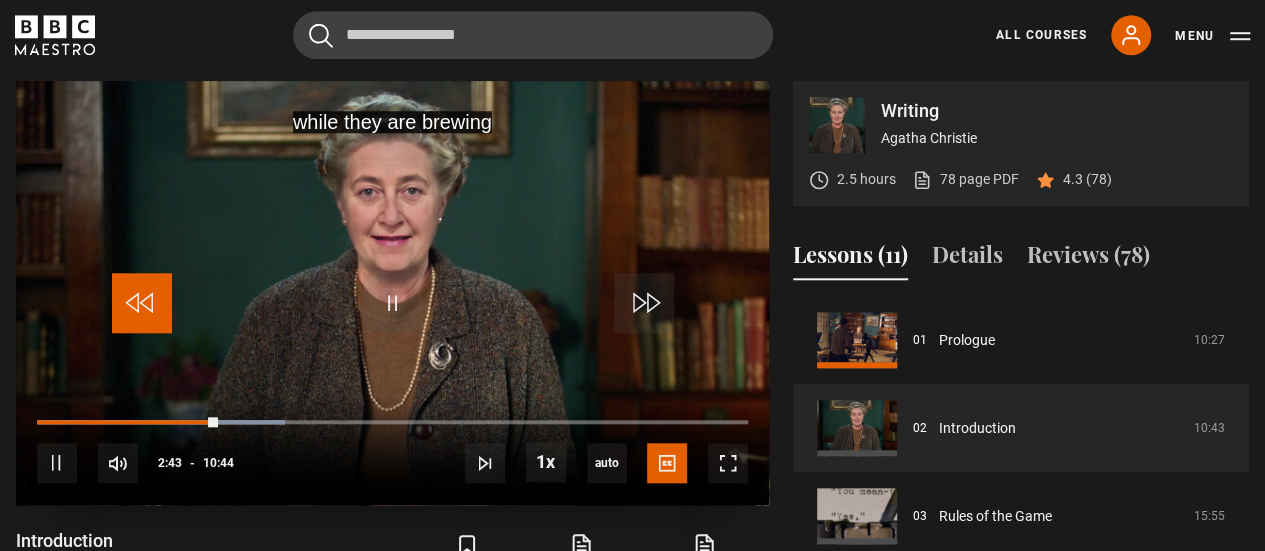 click at bounding box center [142, 303] 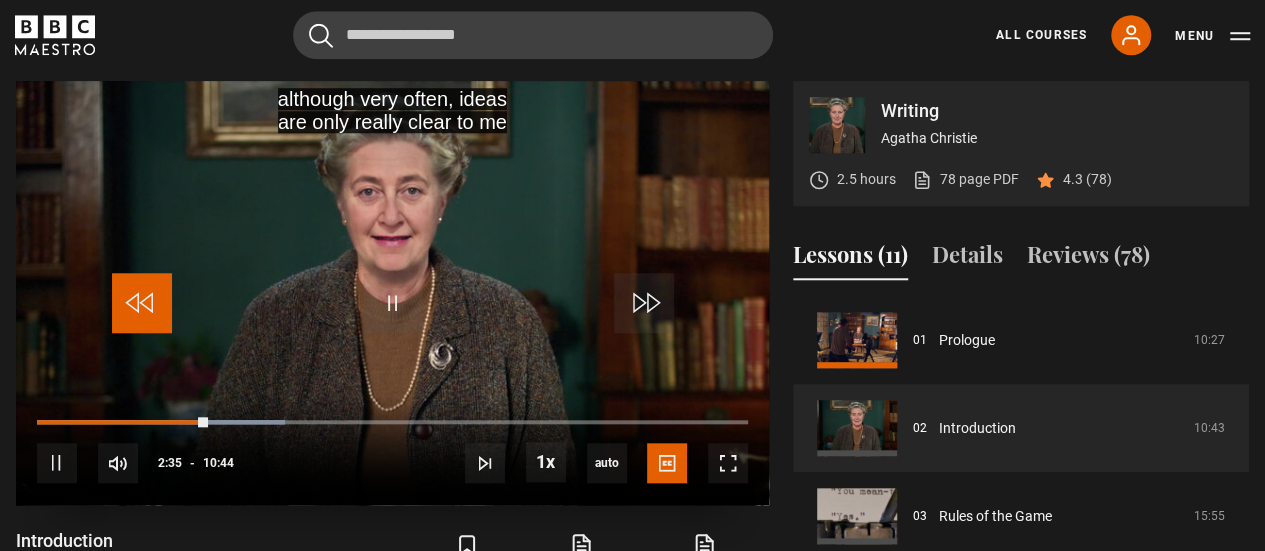 click at bounding box center [142, 303] 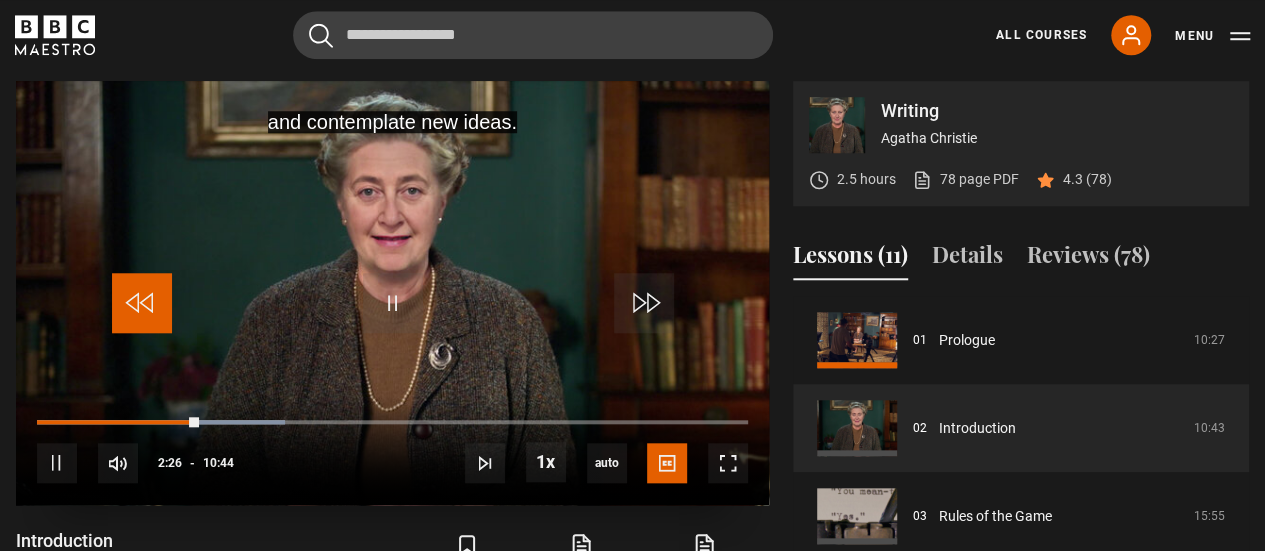 click at bounding box center [142, 303] 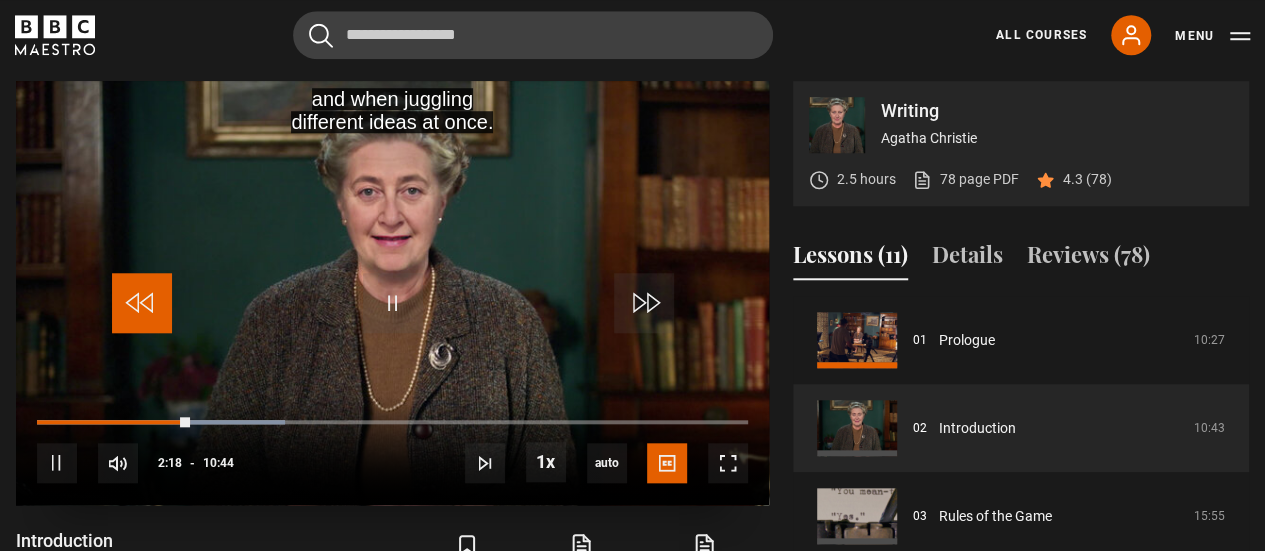 click at bounding box center [142, 303] 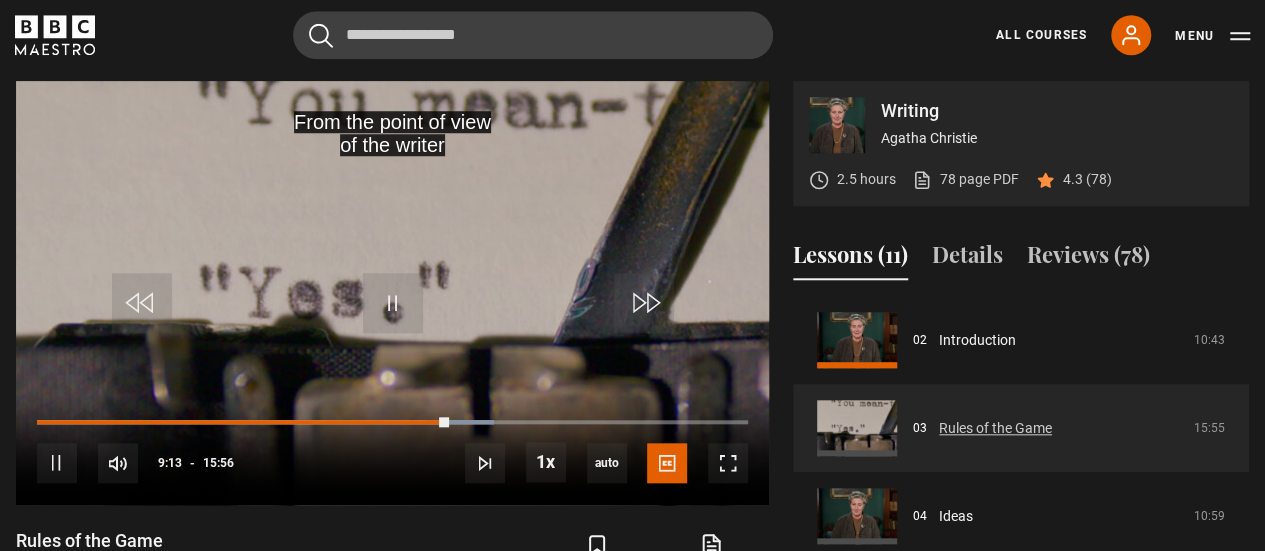 scroll, scrollTop: 276, scrollLeft: 0, axis: vertical 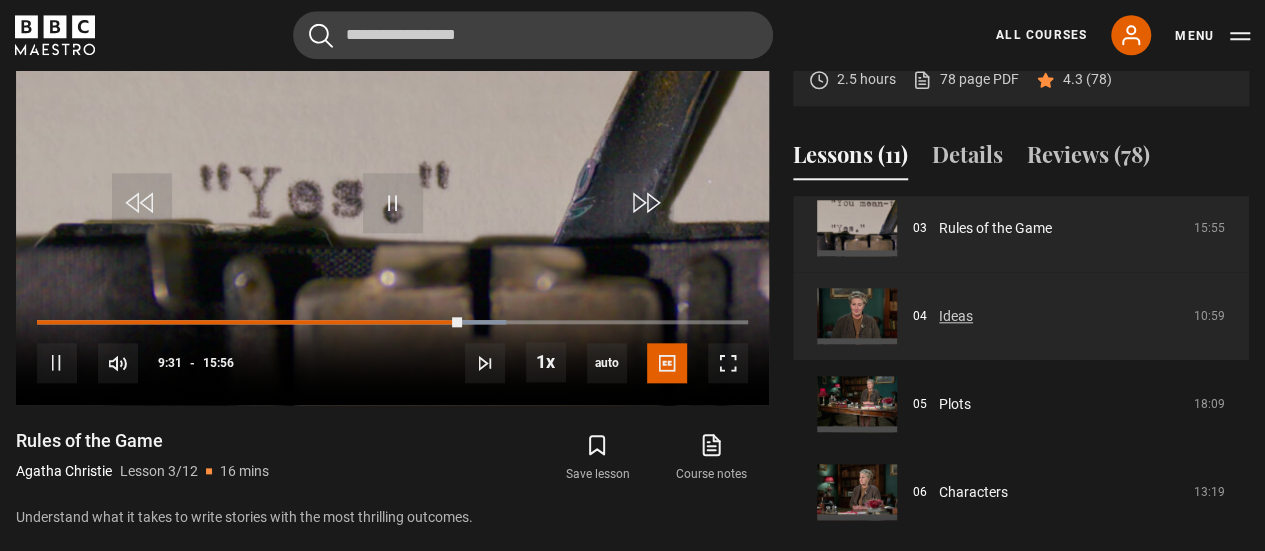 click on "Ideas" at bounding box center (956, 316) 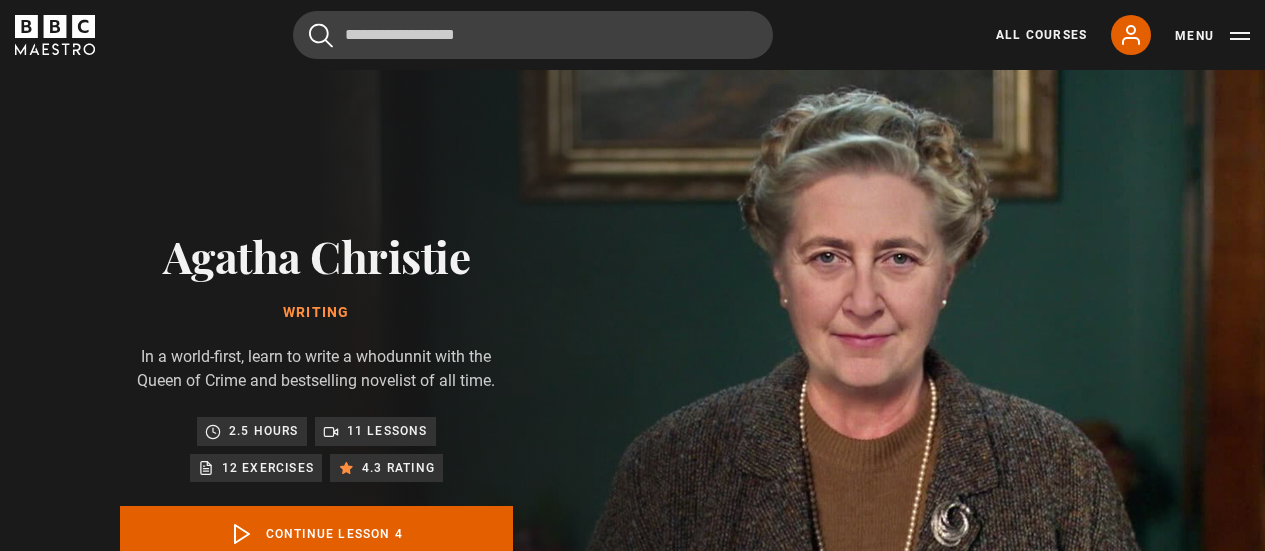 scroll, scrollTop: 803, scrollLeft: 0, axis: vertical 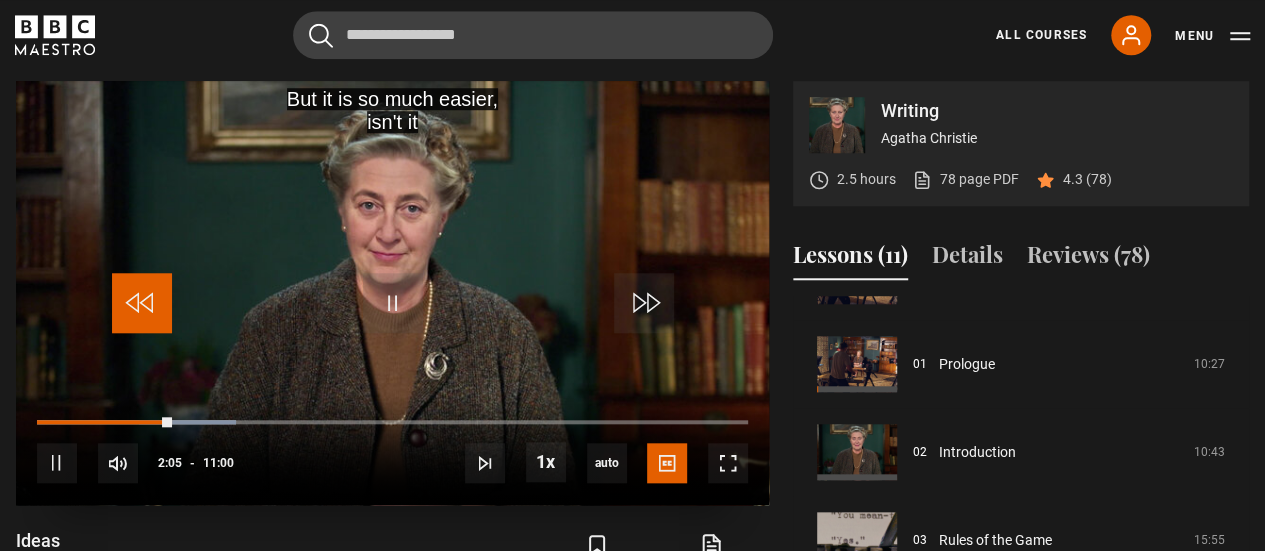 click at bounding box center (142, 303) 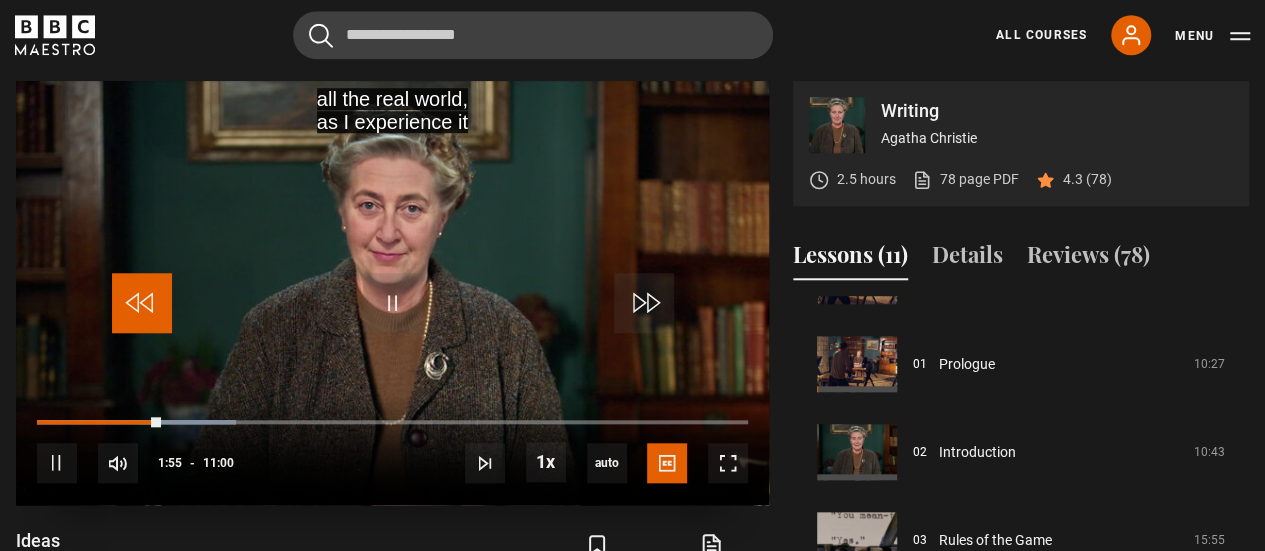 click at bounding box center (142, 303) 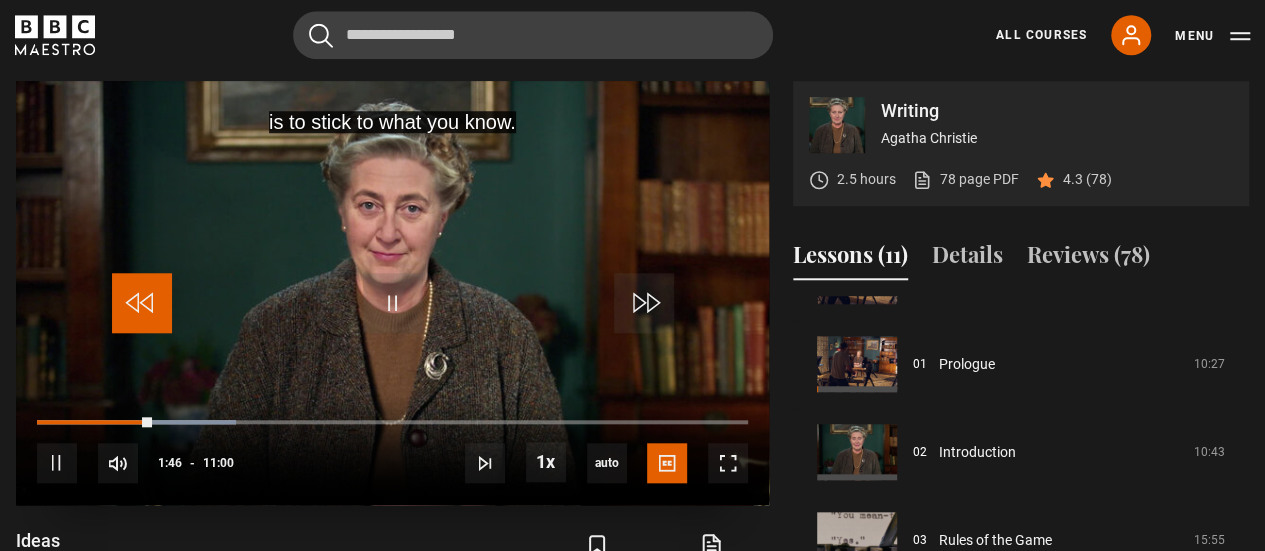 click at bounding box center [142, 303] 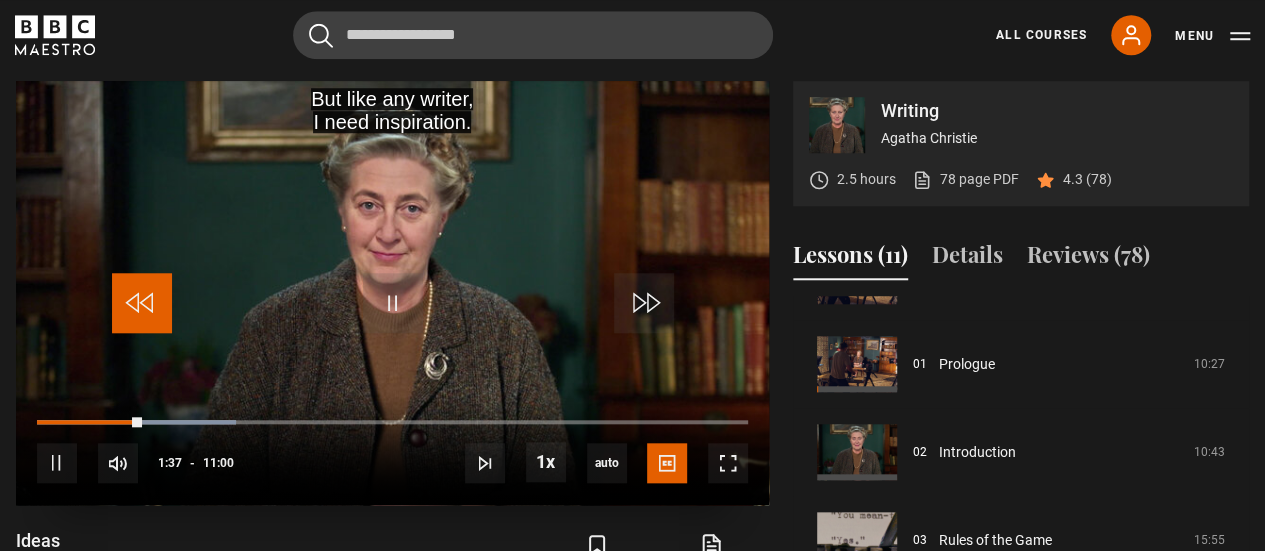 click at bounding box center (142, 303) 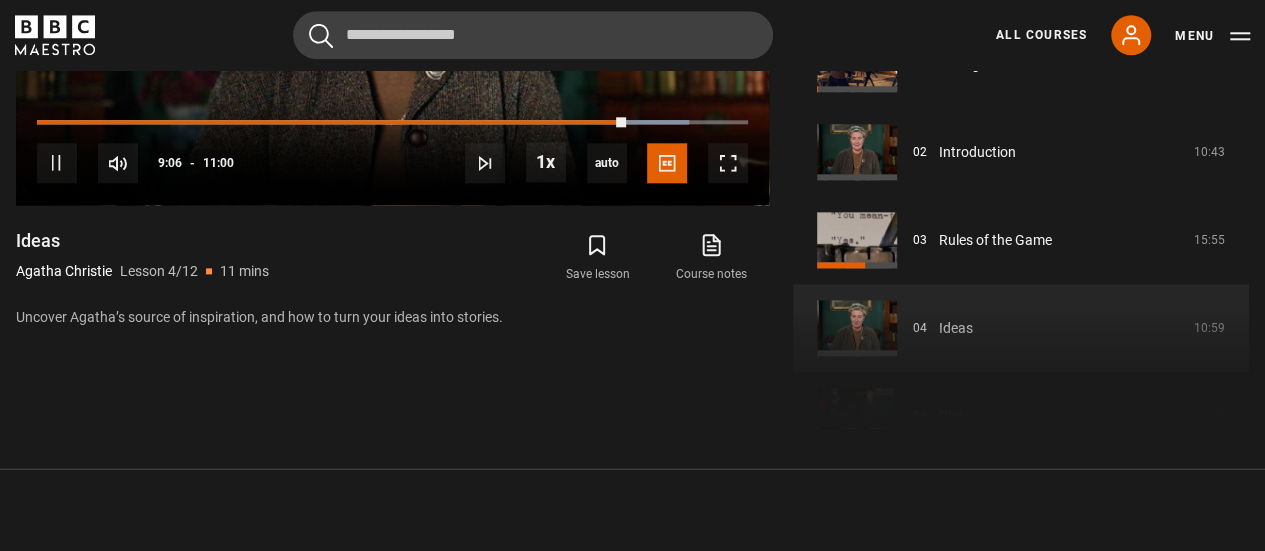 scroll, scrollTop: 803, scrollLeft: 0, axis: vertical 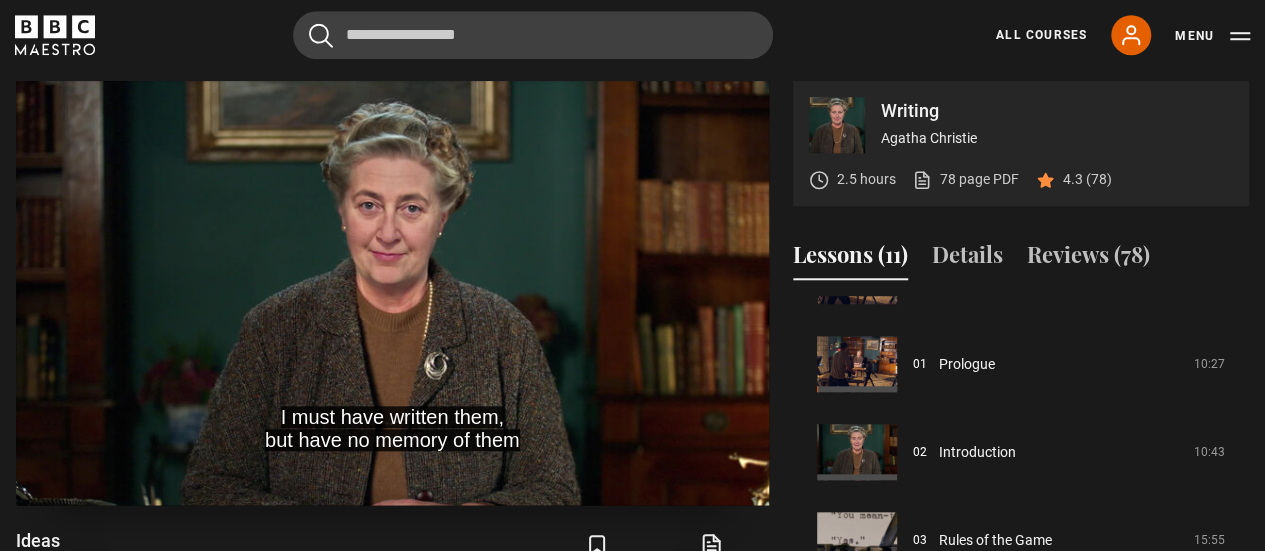 click at bounding box center [392, 293] 